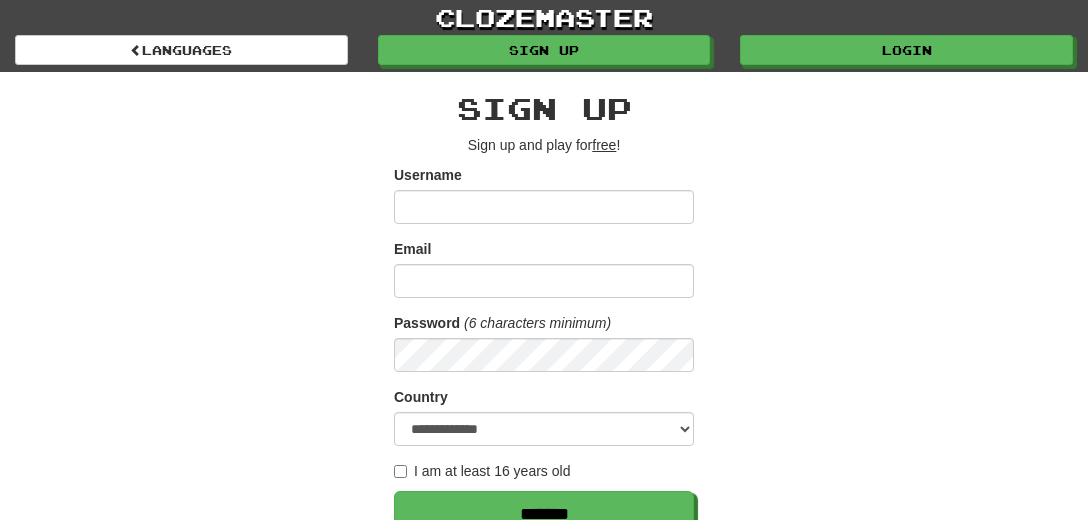 scroll, scrollTop: 0, scrollLeft: 0, axis: both 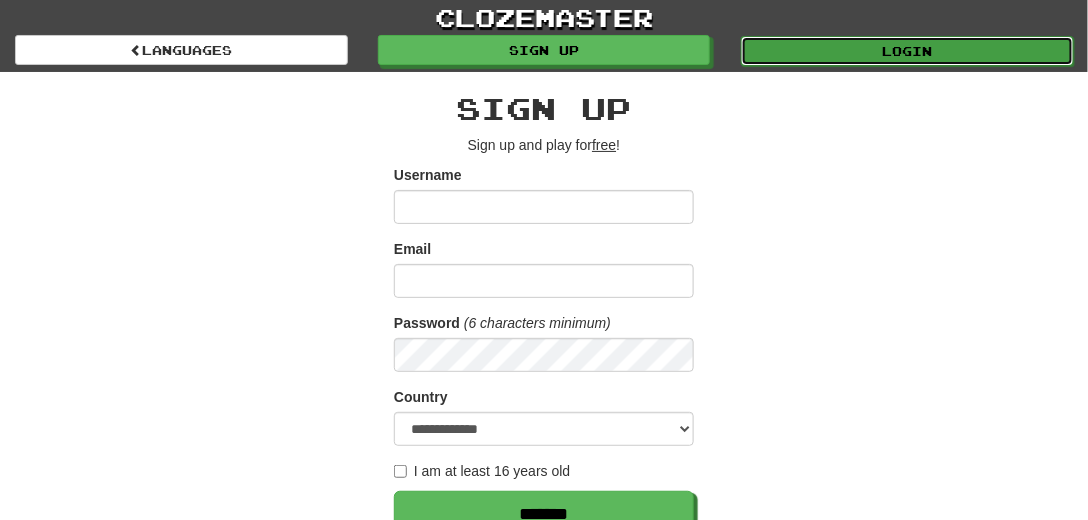 drag, startPoint x: 0, startPoint y: 0, endPoint x: 906, endPoint y: 52, distance: 907.491 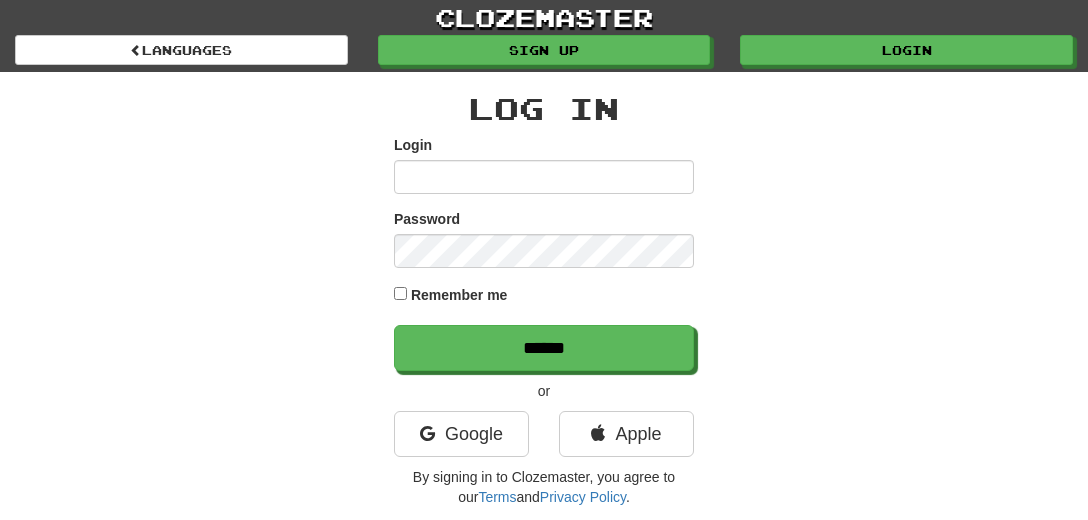 scroll, scrollTop: 0, scrollLeft: 0, axis: both 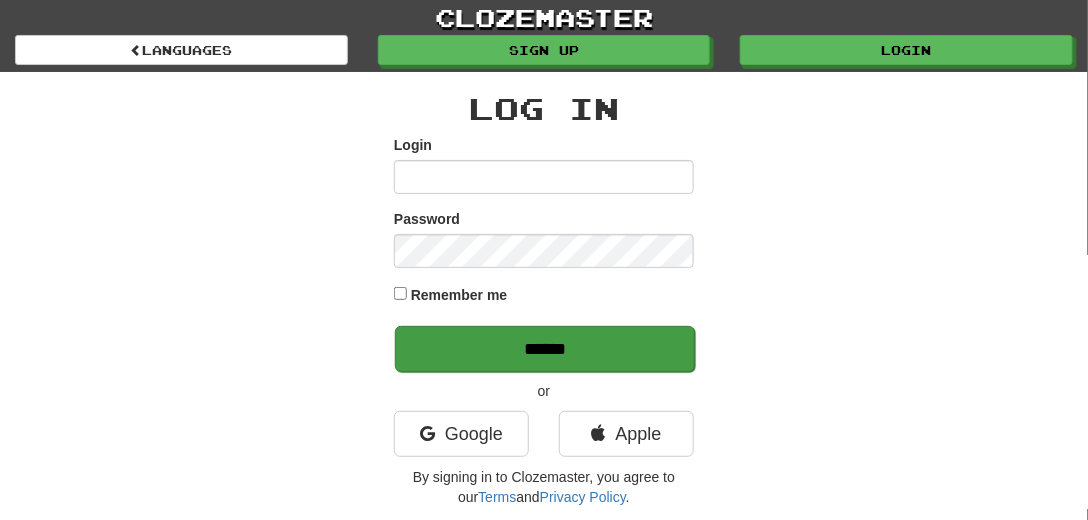 type on "*********" 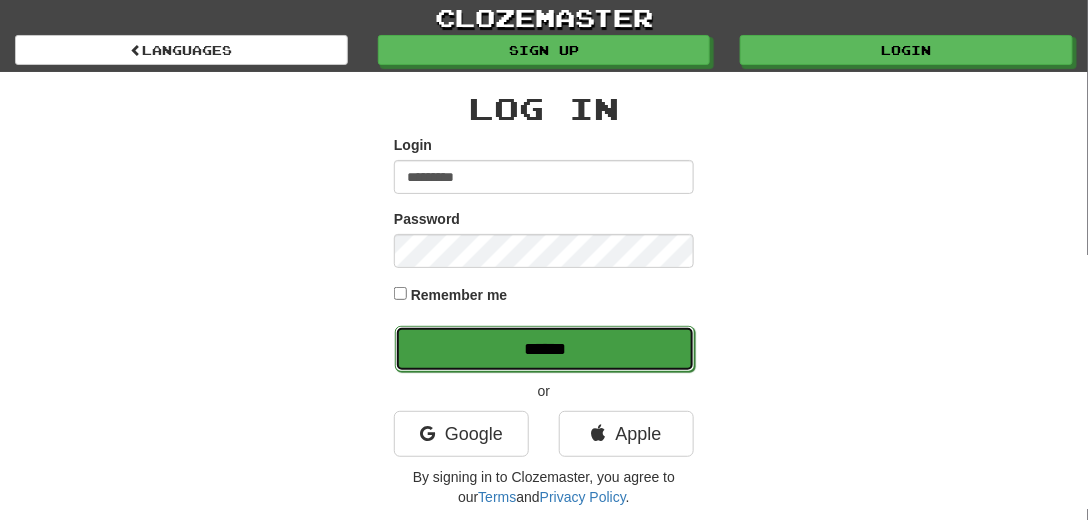 click on "******" at bounding box center [545, 349] 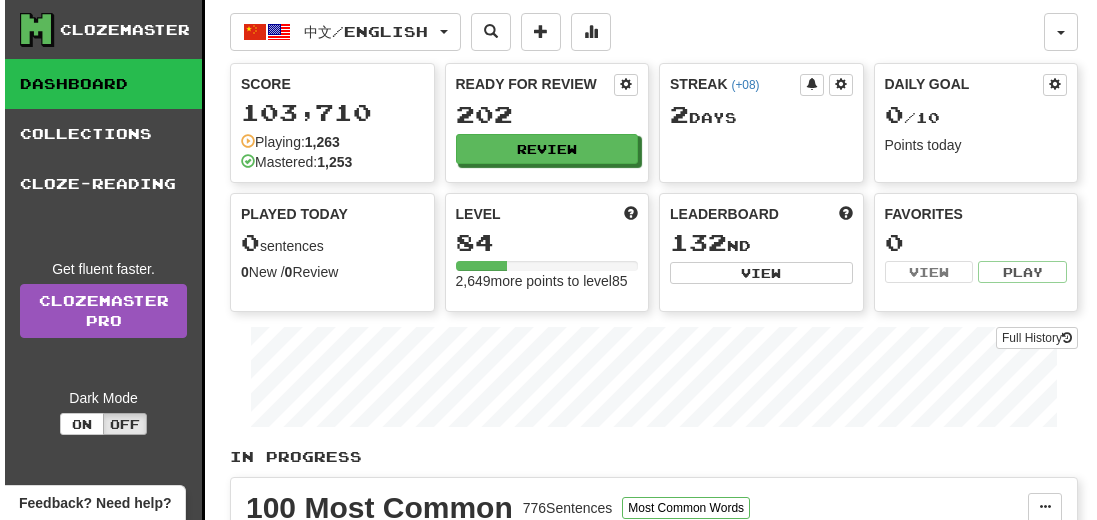 scroll, scrollTop: 0, scrollLeft: 0, axis: both 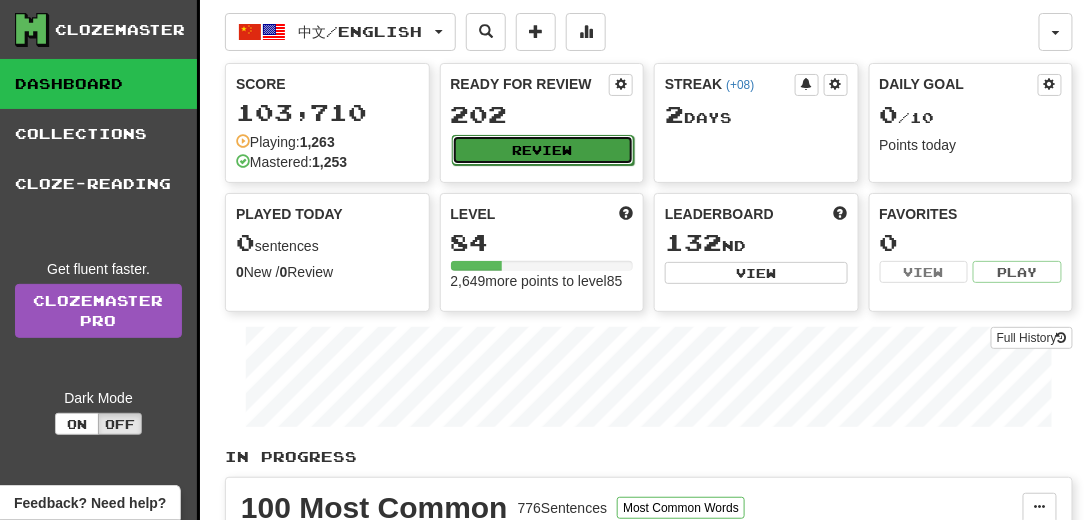 click on "Review" at bounding box center [543, 150] 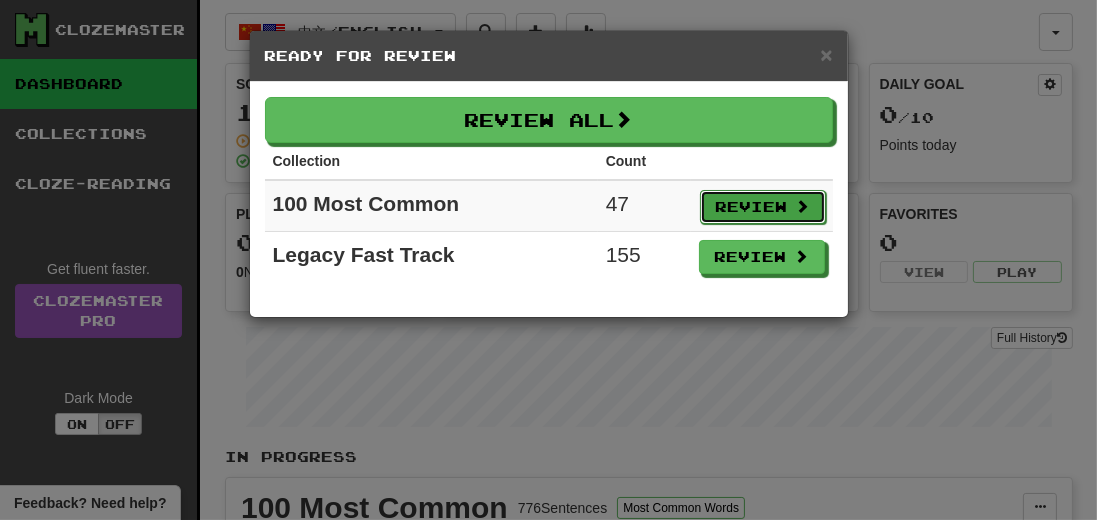 click on "Review" at bounding box center (763, 207) 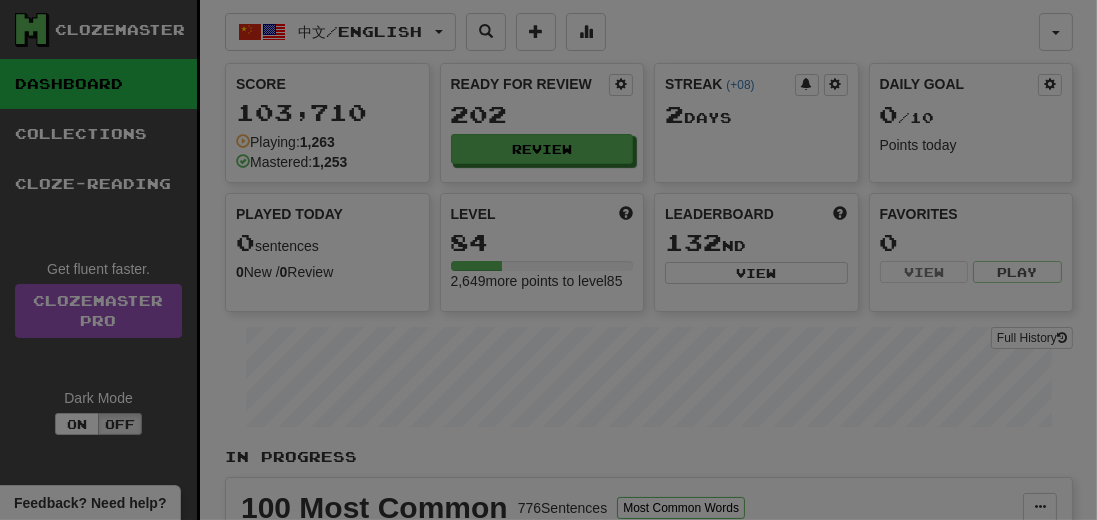 select on "**" 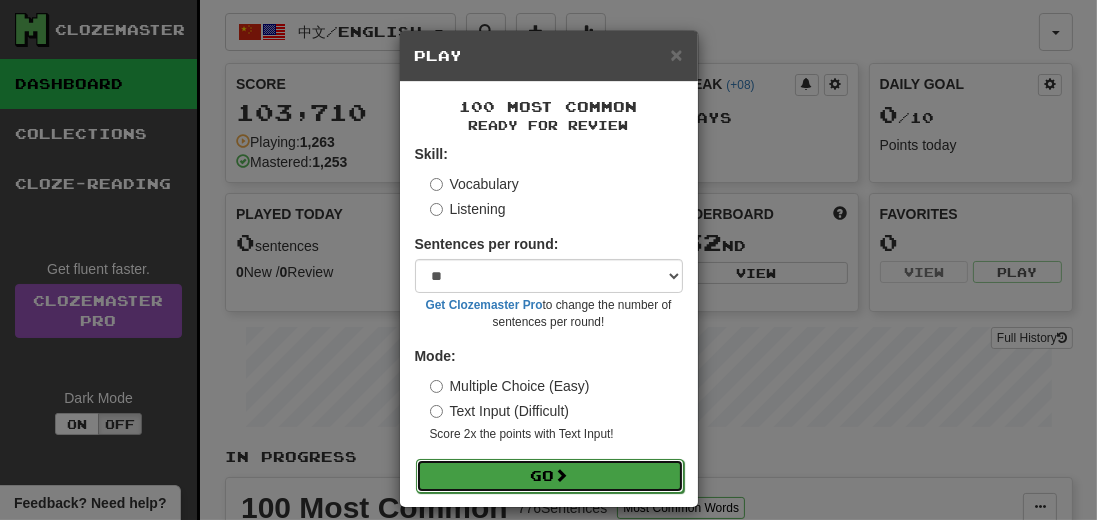 click at bounding box center [562, 475] 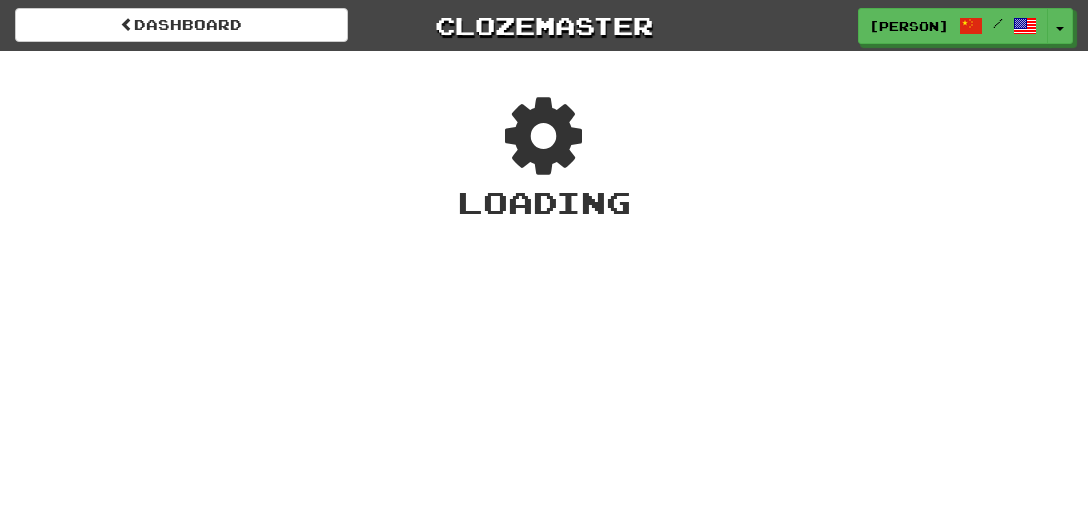 scroll, scrollTop: 0, scrollLeft: 0, axis: both 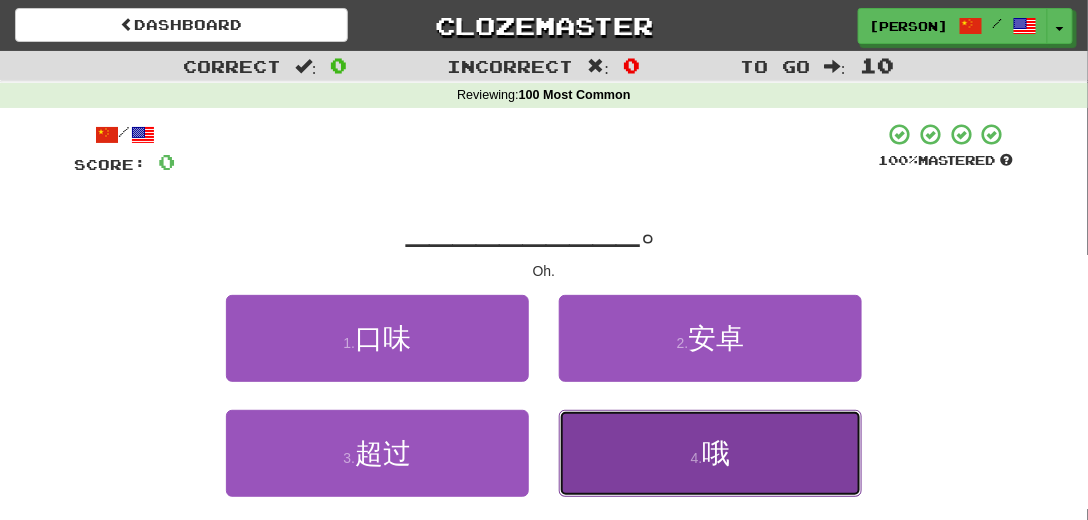 click on "哦" at bounding box center [716, 453] 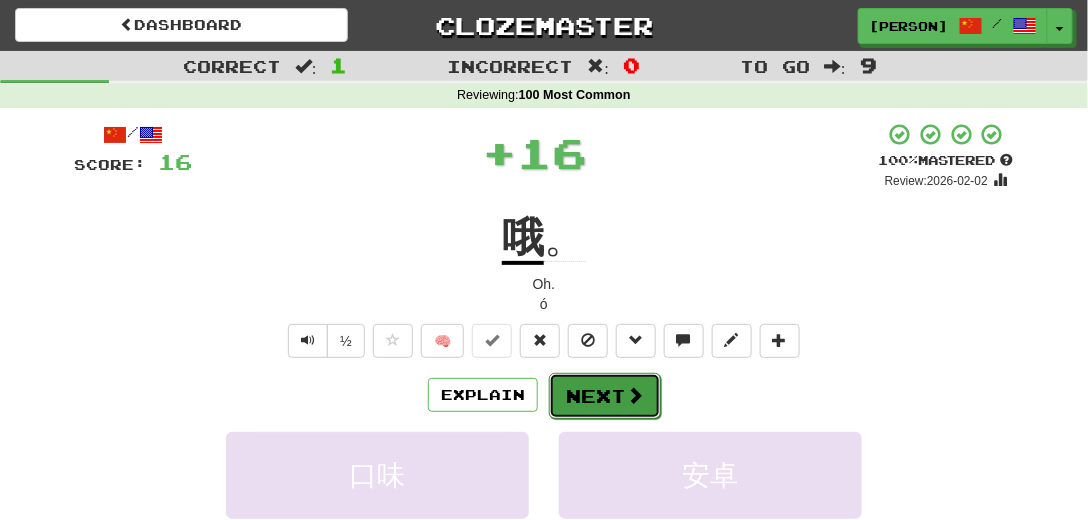 click on "Next" at bounding box center (605, 396) 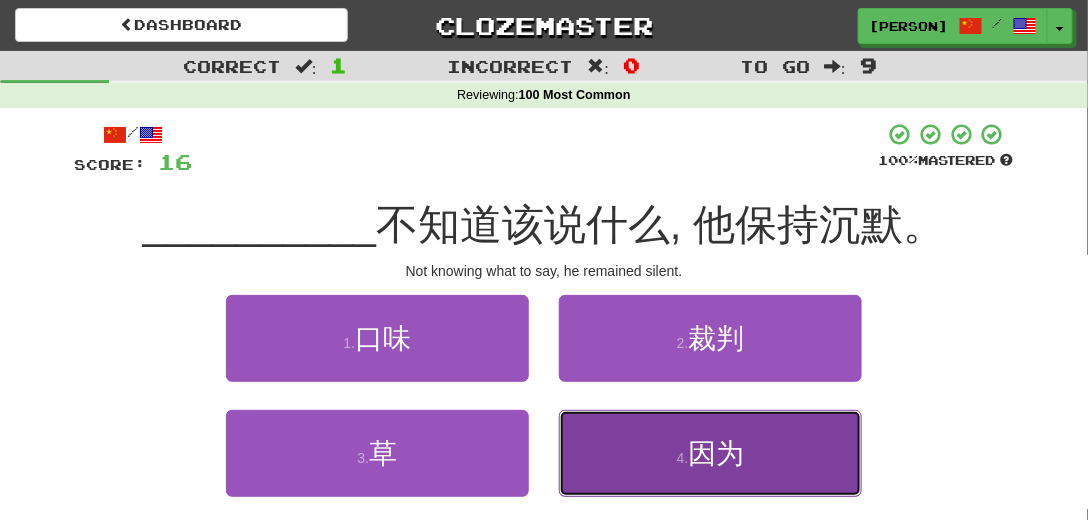 click on "因为" at bounding box center [716, 453] 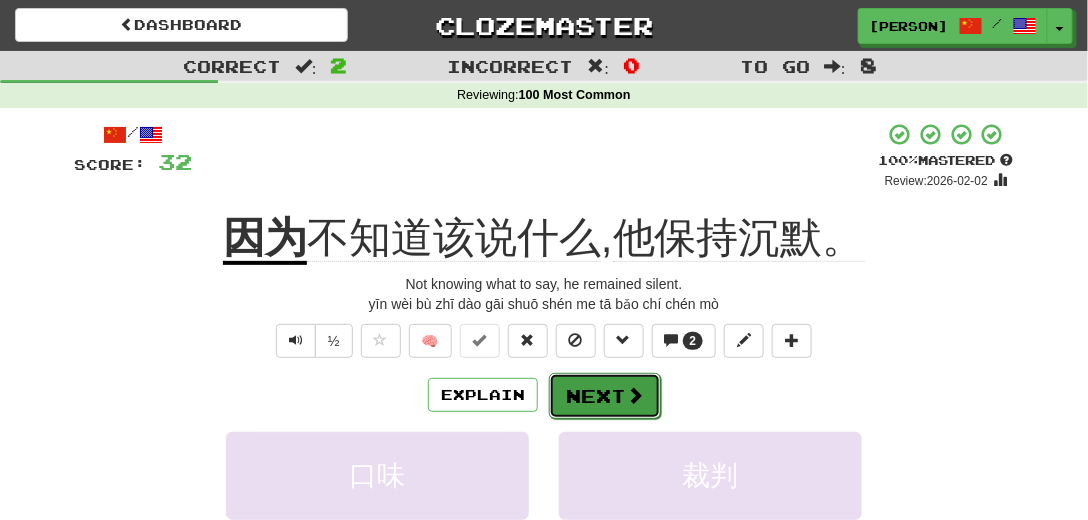 click on "Next" at bounding box center [605, 396] 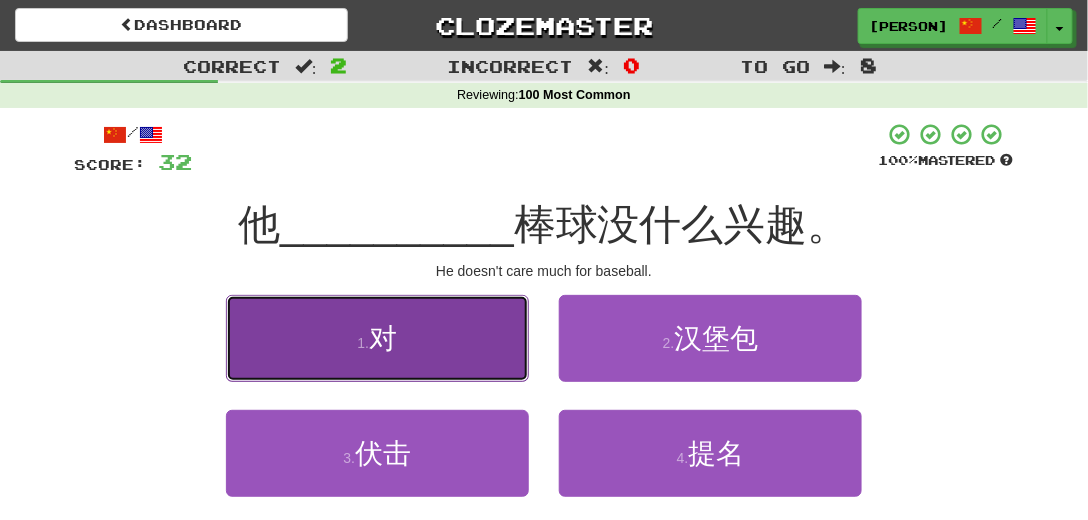 click on "对" at bounding box center (383, 338) 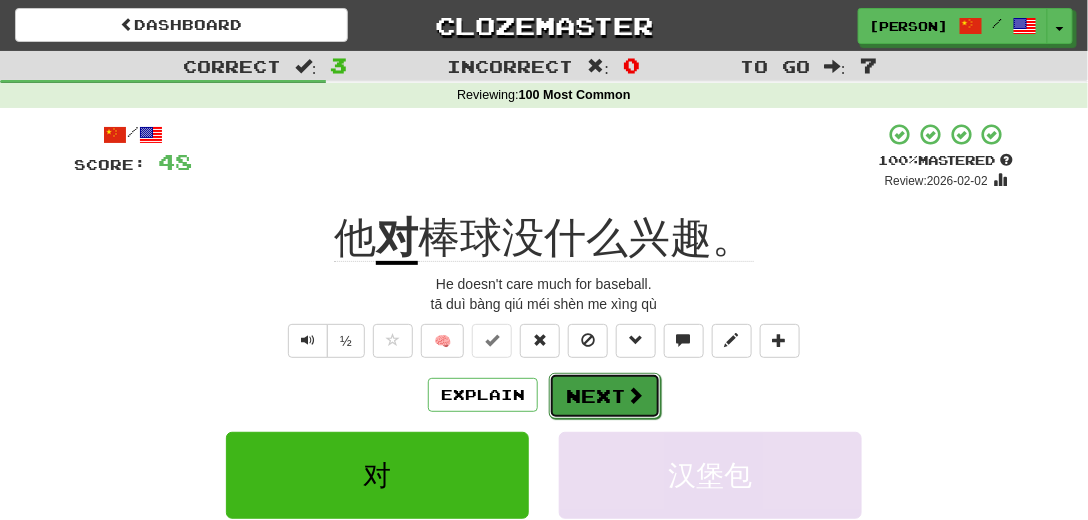 click on "Next" at bounding box center [605, 396] 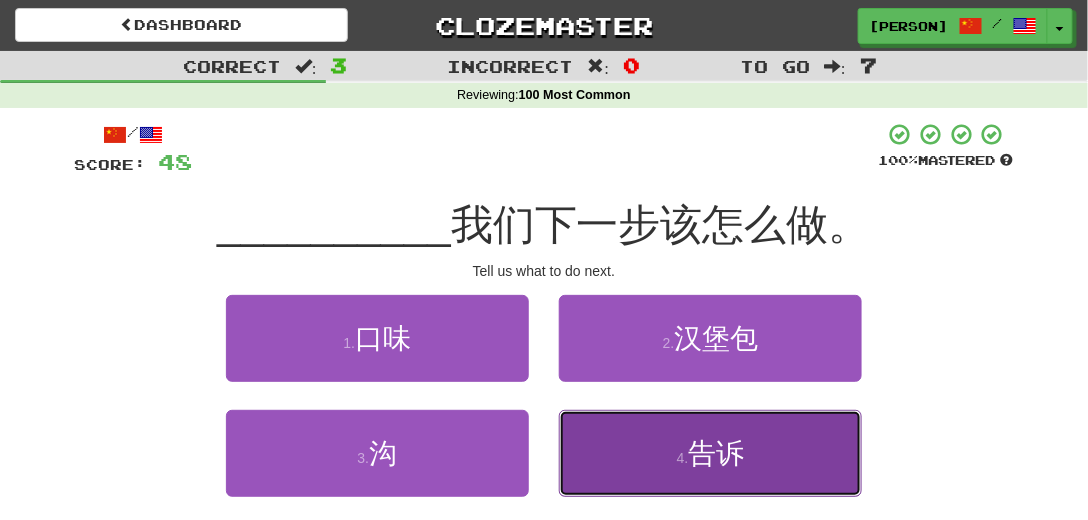 click on "告诉" at bounding box center (716, 453) 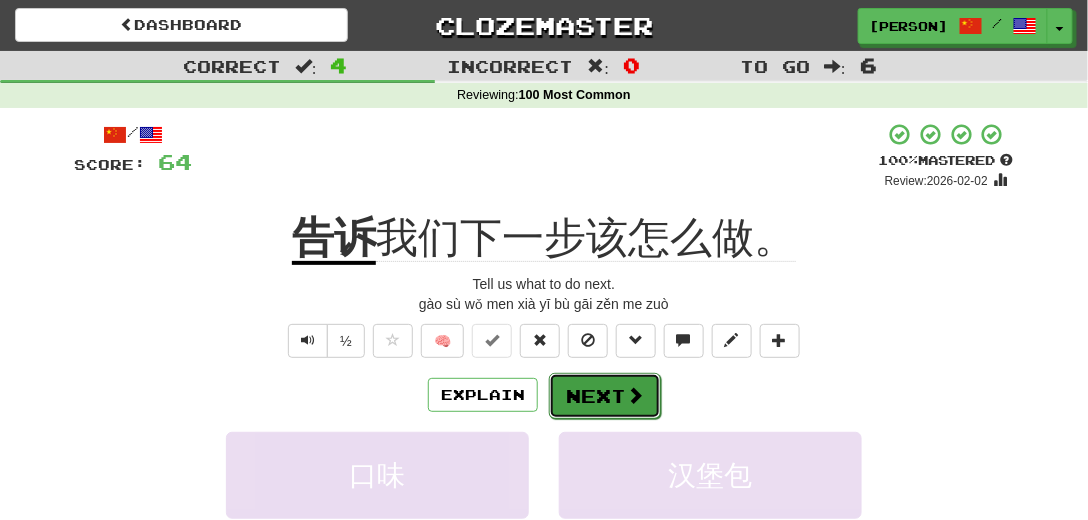 click on "Next" at bounding box center [605, 396] 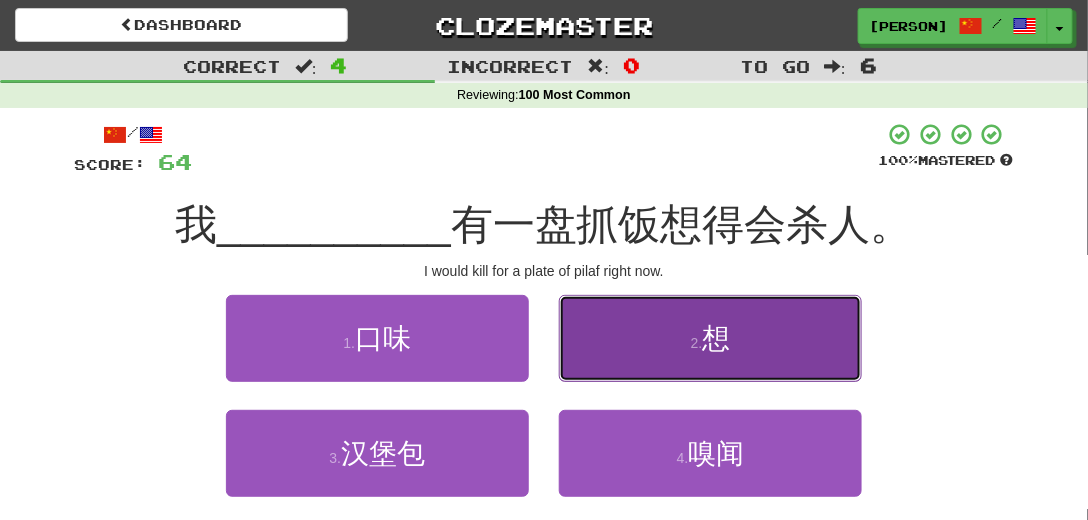 click on "想" at bounding box center (716, 338) 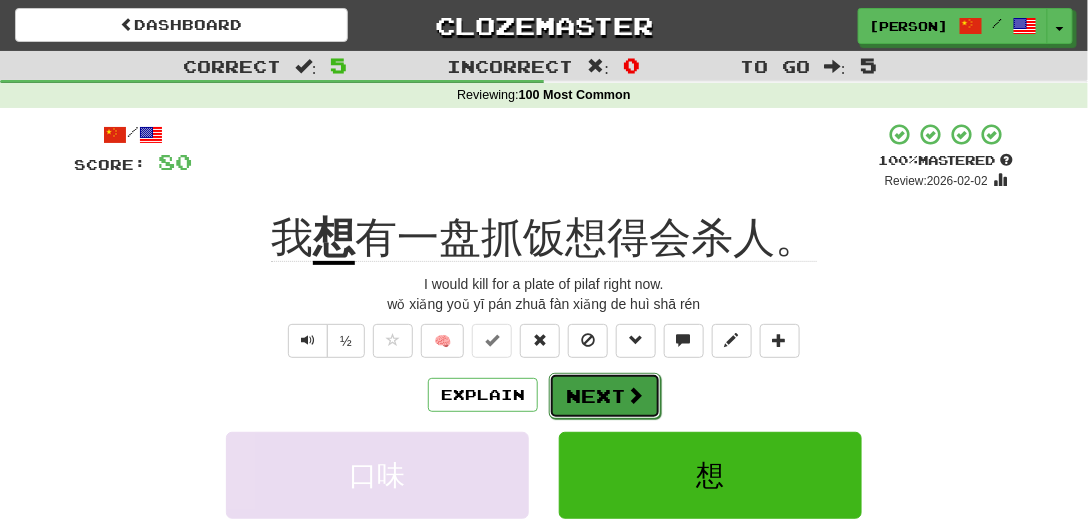 click on "Next" at bounding box center (605, 396) 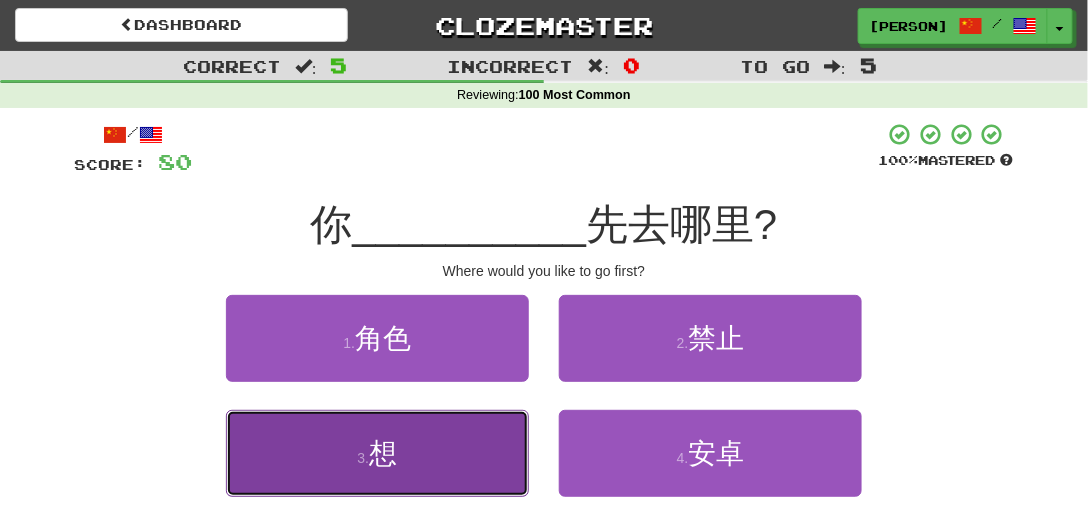 click on "想" at bounding box center (383, 453) 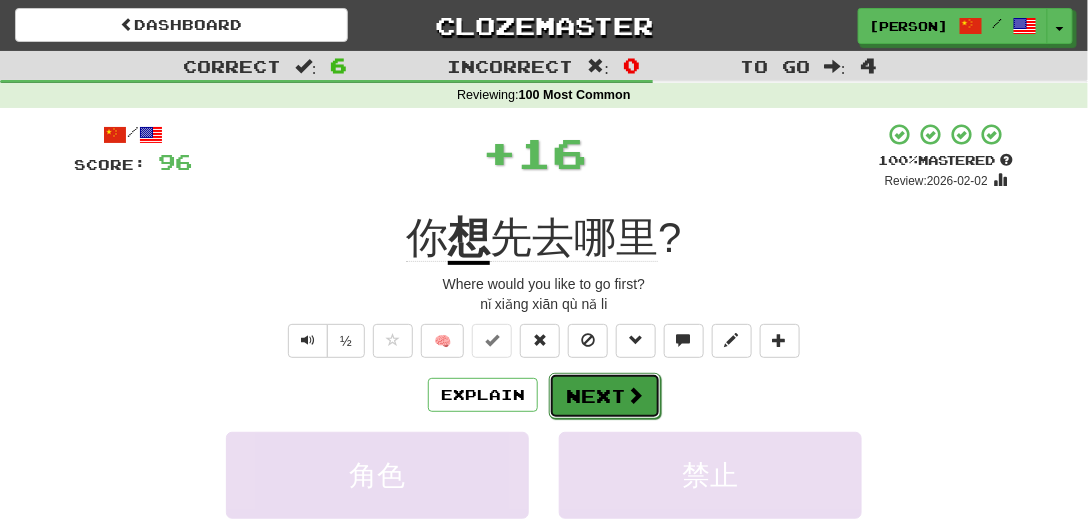 click on "Next" at bounding box center (605, 396) 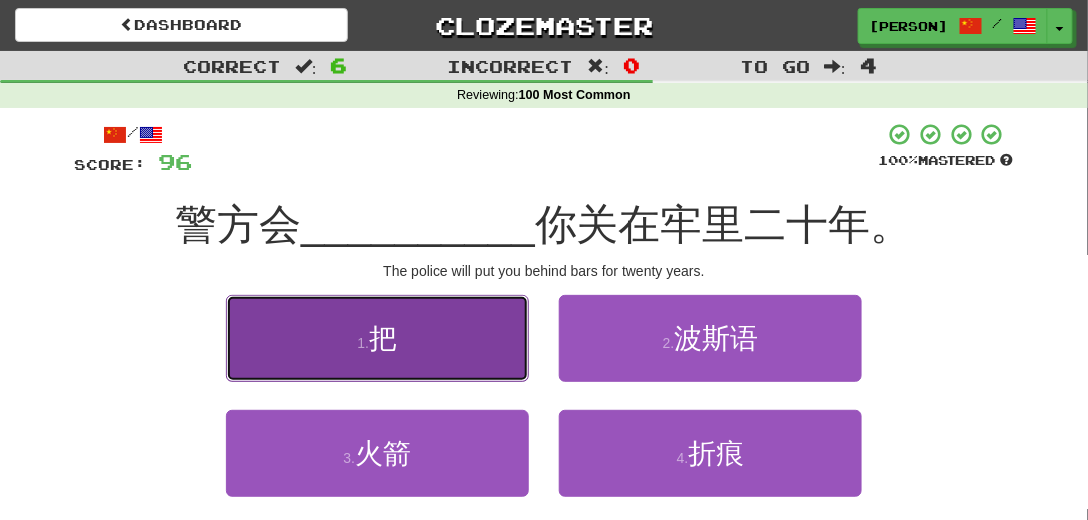 click on "1 .  把" at bounding box center [377, 338] 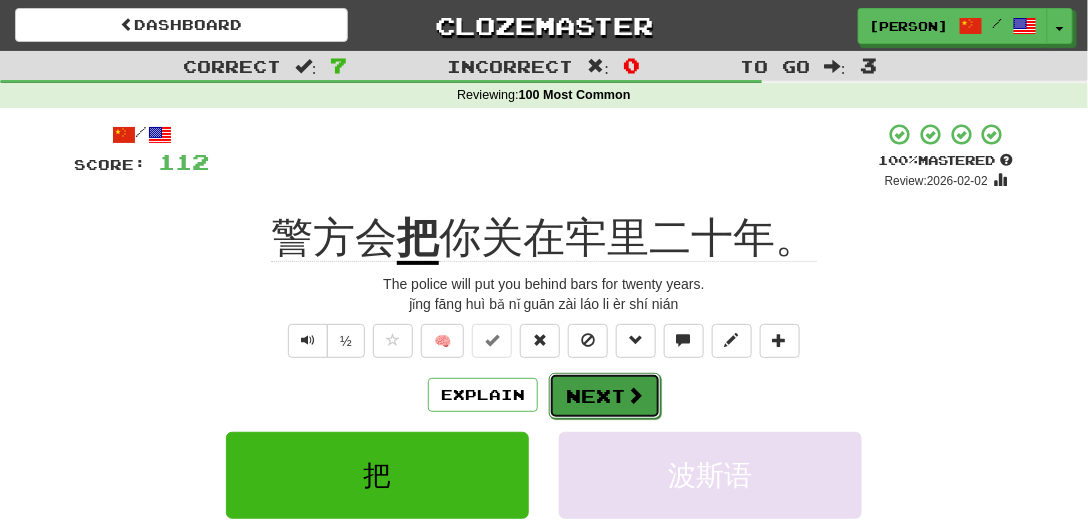 click on "Next" at bounding box center (605, 396) 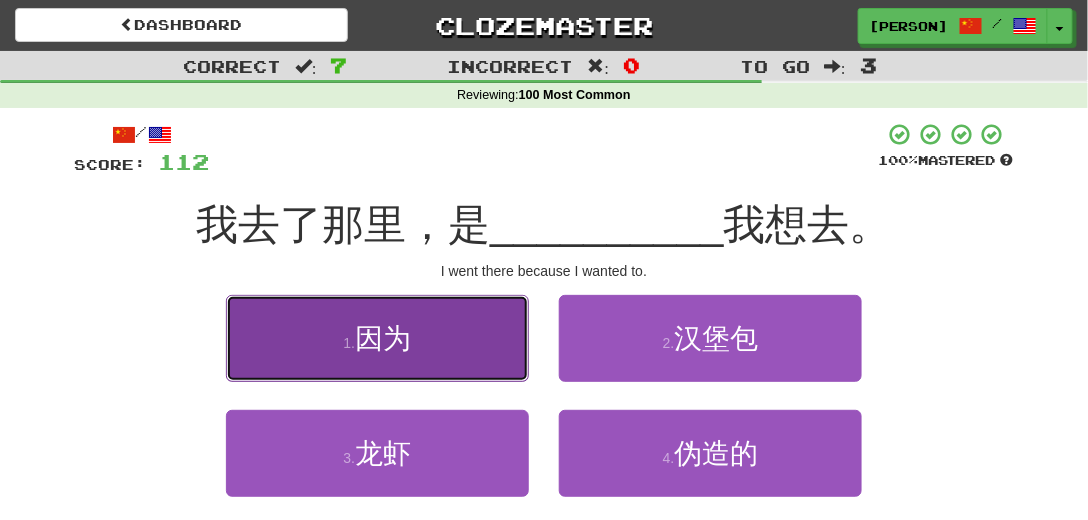 click on "因为" at bounding box center (383, 338) 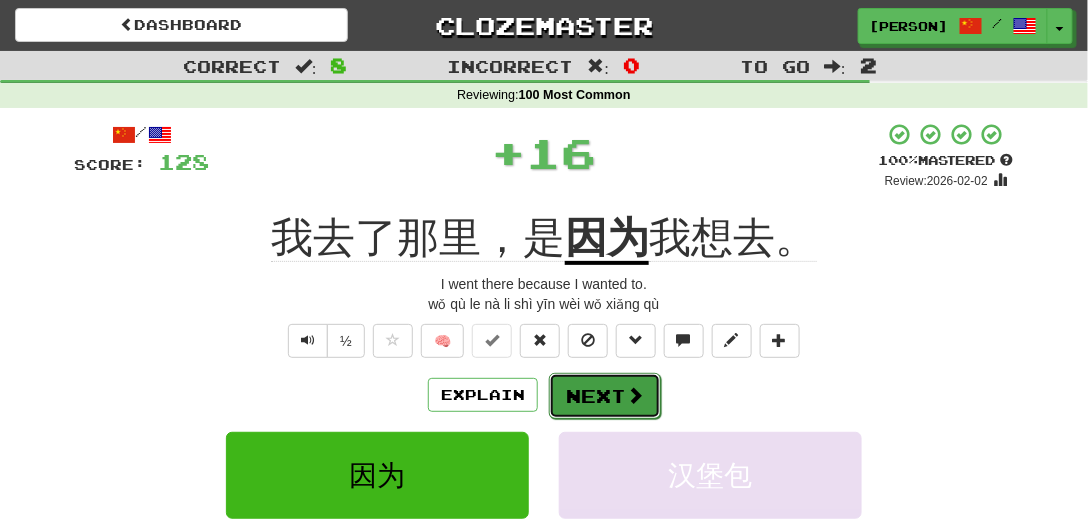 click on "Next" at bounding box center [605, 396] 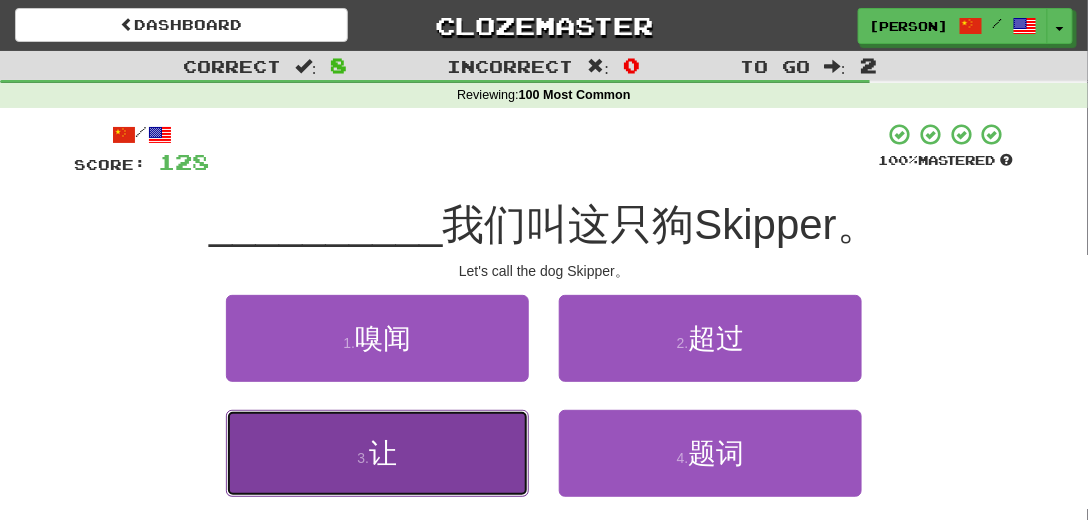 click on "让" at bounding box center (383, 453) 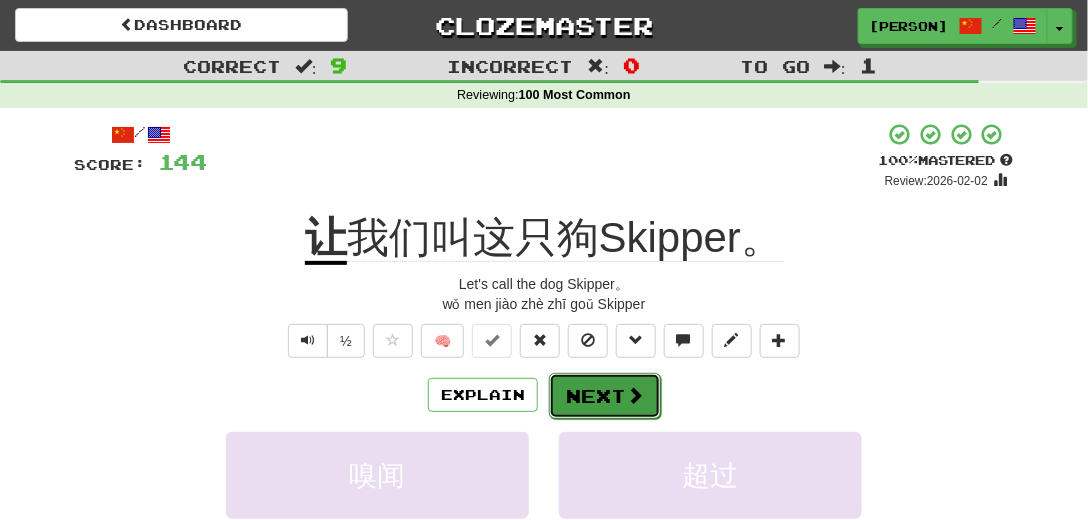 click on "Next" at bounding box center (605, 396) 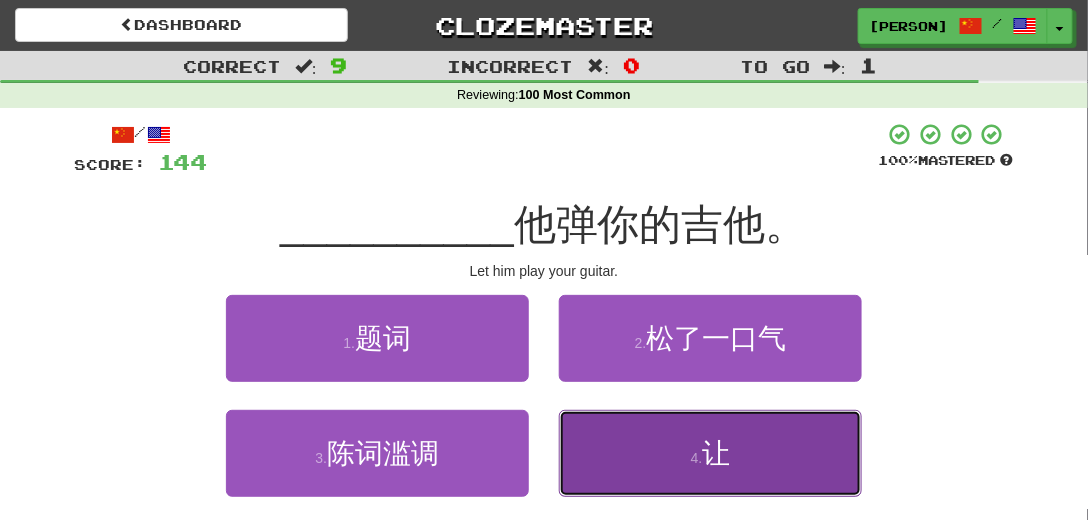 click on "让" at bounding box center (716, 453) 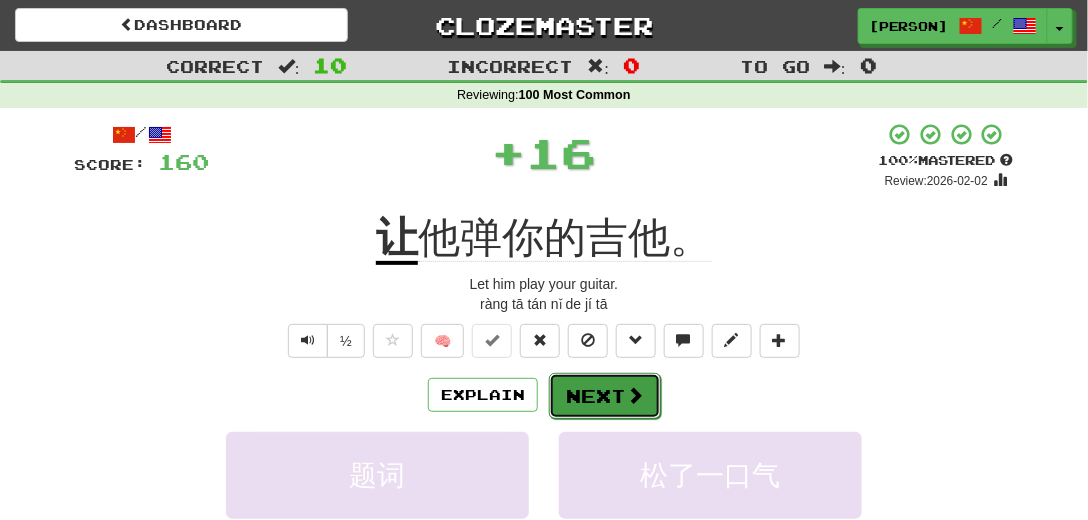 click on "Next" at bounding box center [605, 396] 